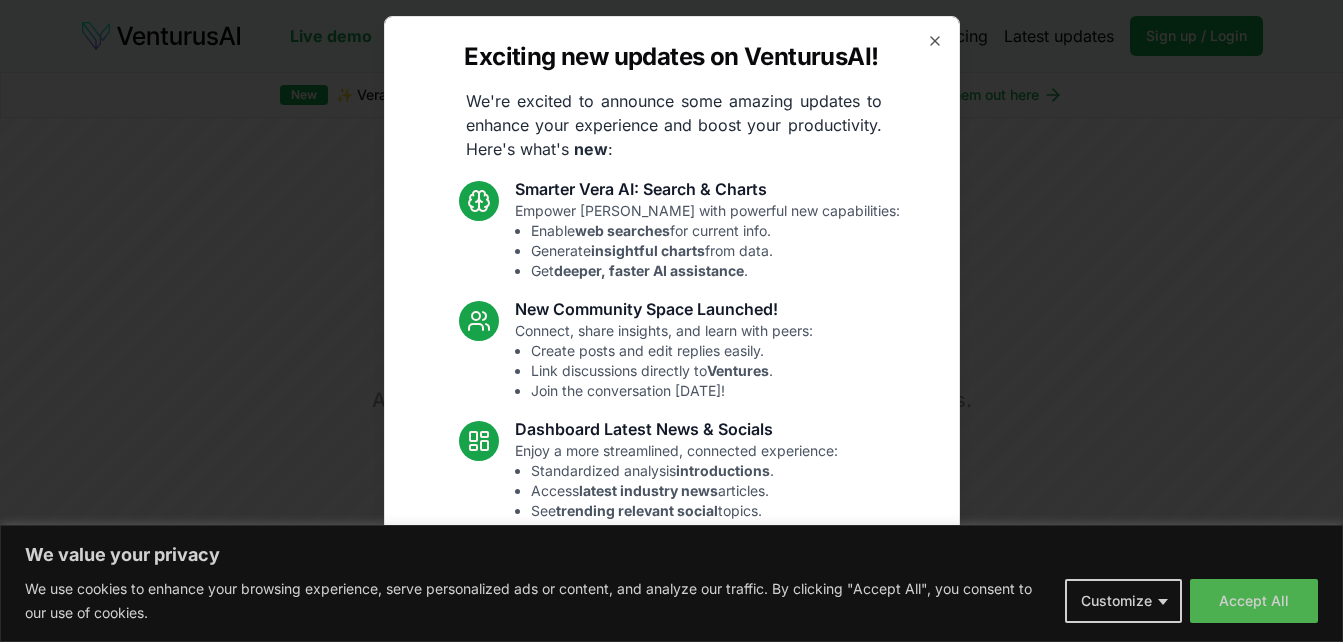 scroll, scrollTop: 0, scrollLeft: 0, axis: both 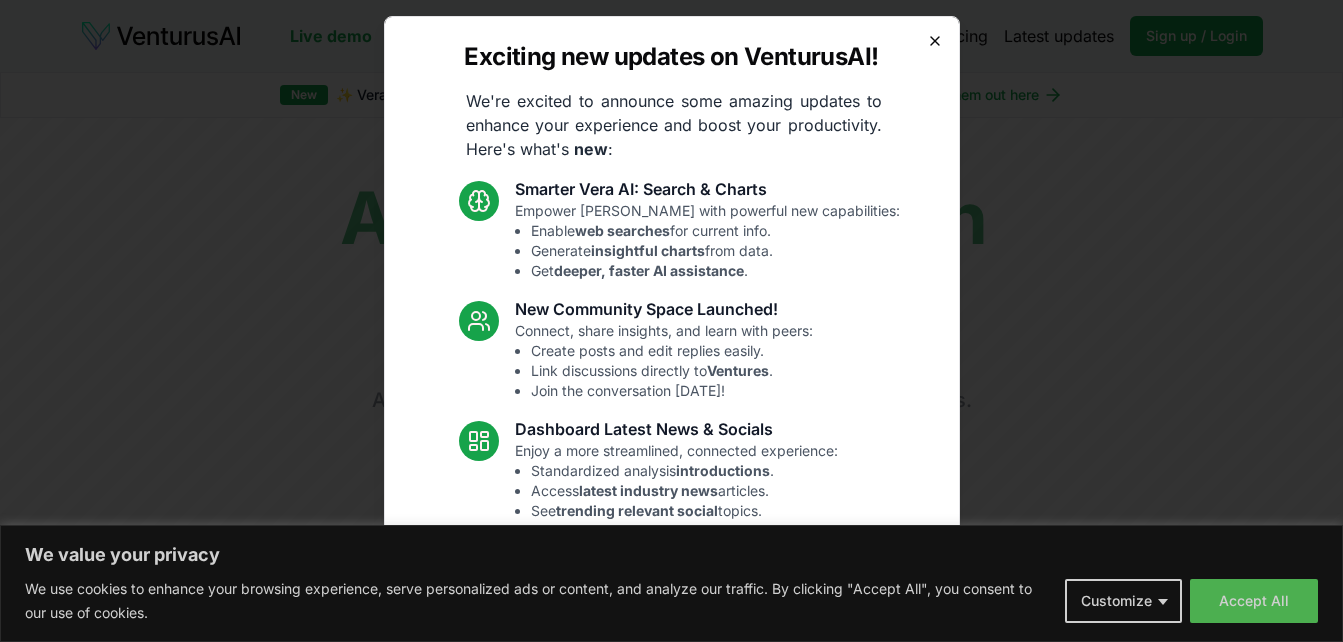 click 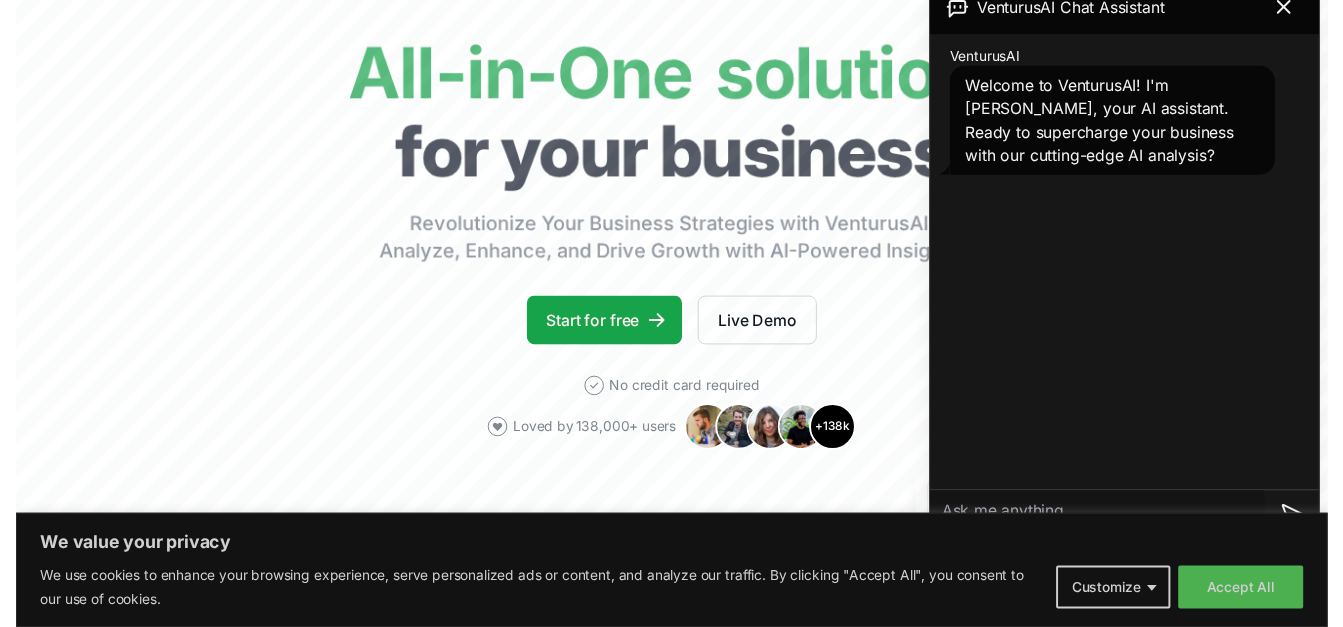 scroll, scrollTop: 160, scrollLeft: 0, axis: vertical 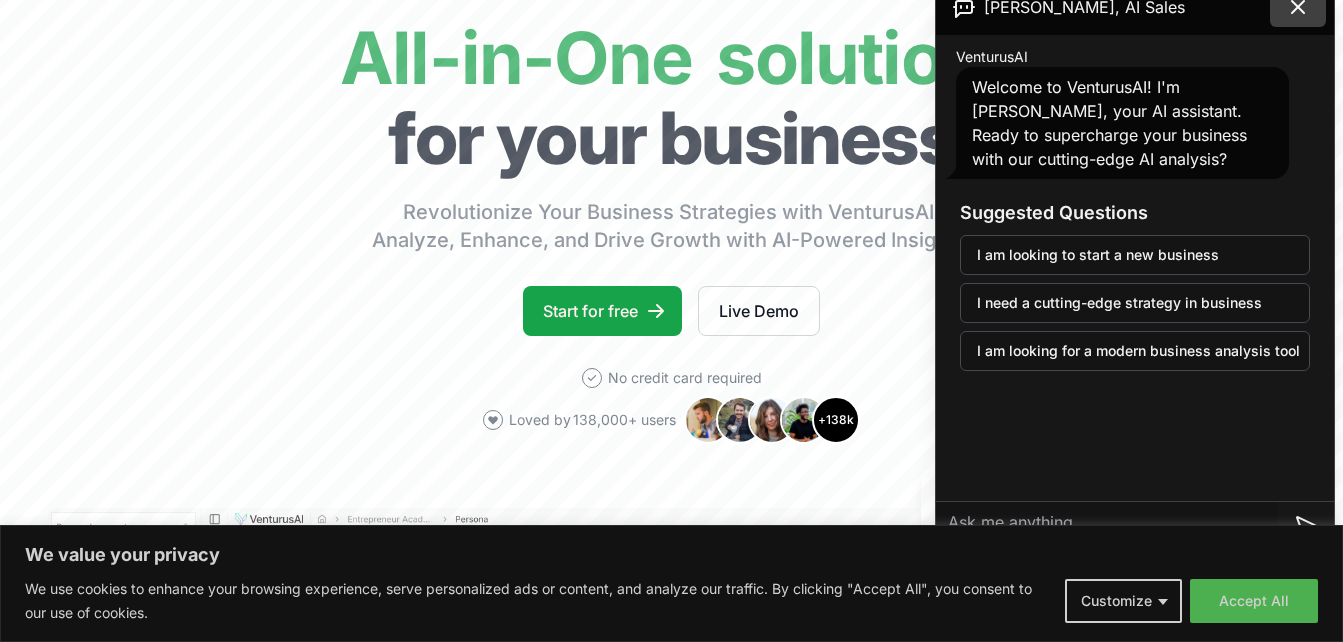 click 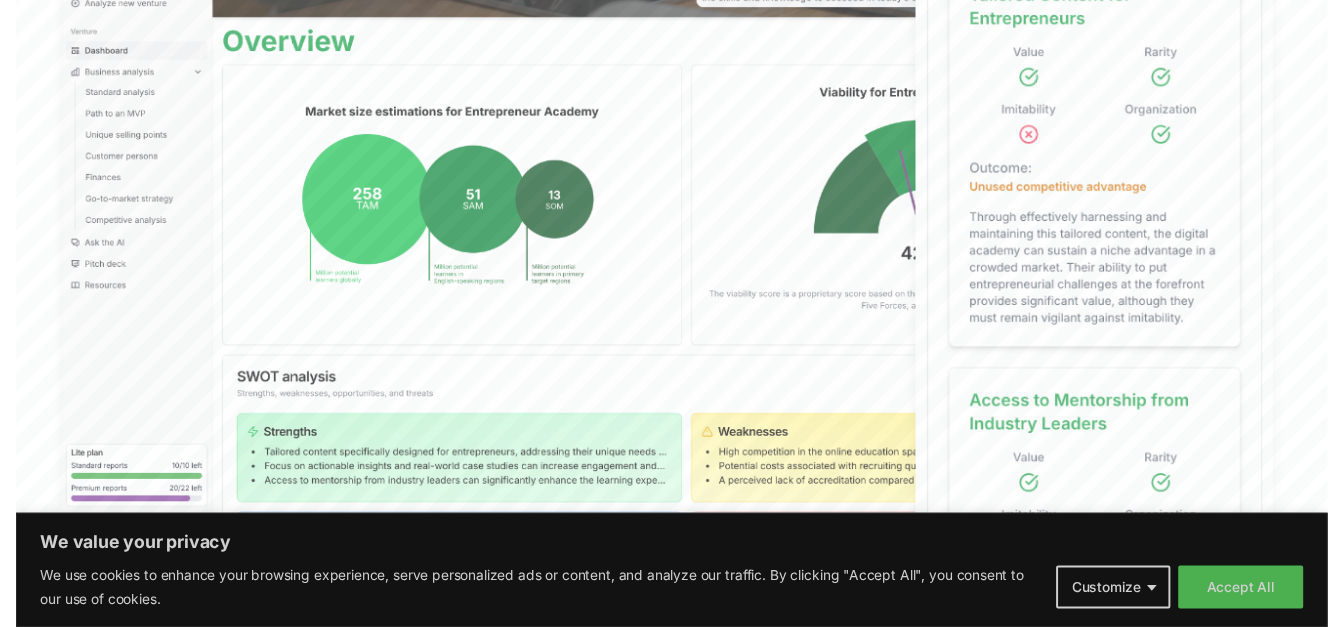 scroll, scrollTop: 879, scrollLeft: 0, axis: vertical 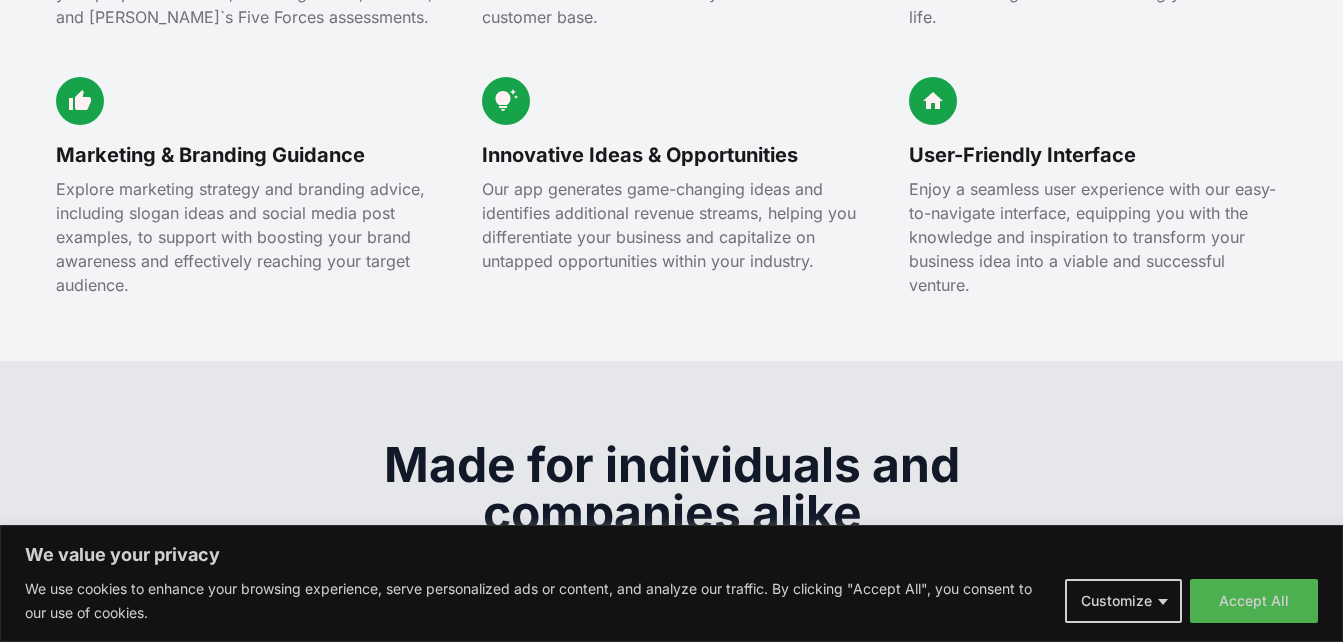click on "Made for individuals and companies alike Start-ups SMBs Enterprise For entrepreneurs VenturusAI provides comprehensive business analysis and strategic recommendations, empowering entrepreneurs to refine their business ideas and maximize their potential for success. Get your venture started for free" at bounding box center (671, 896) 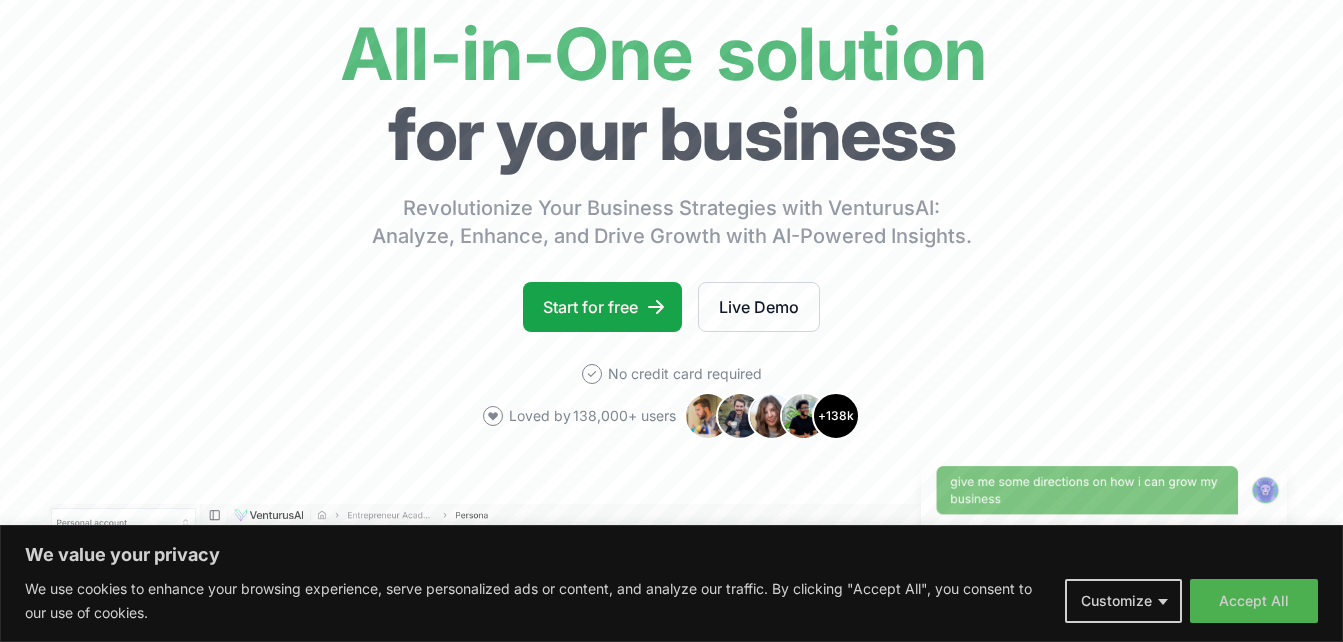 scroll, scrollTop: 146, scrollLeft: 0, axis: vertical 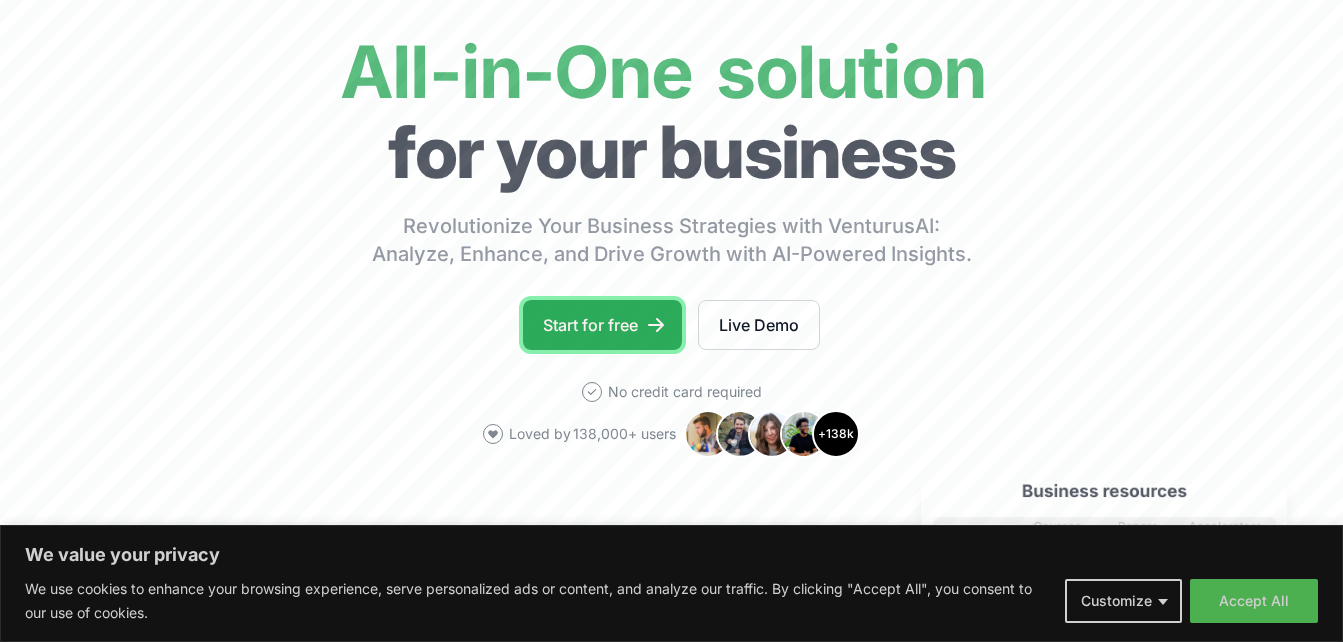 click on "Start for free" at bounding box center [602, 325] 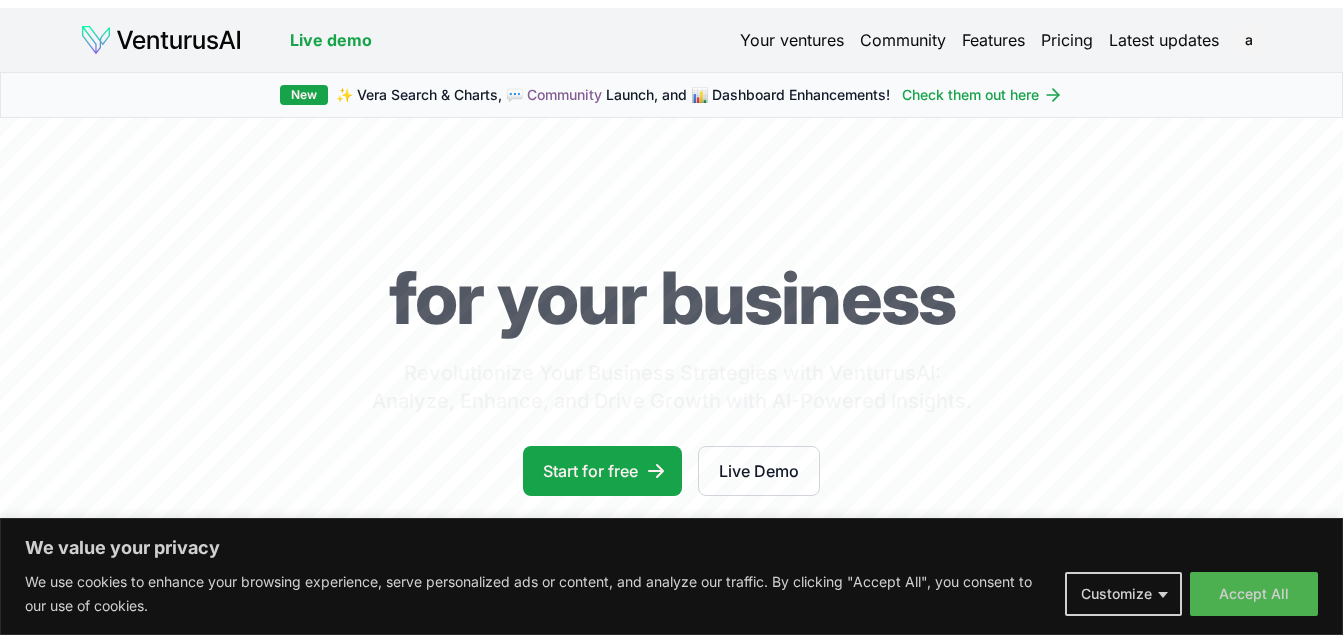 scroll, scrollTop: 0, scrollLeft: 0, axis: both 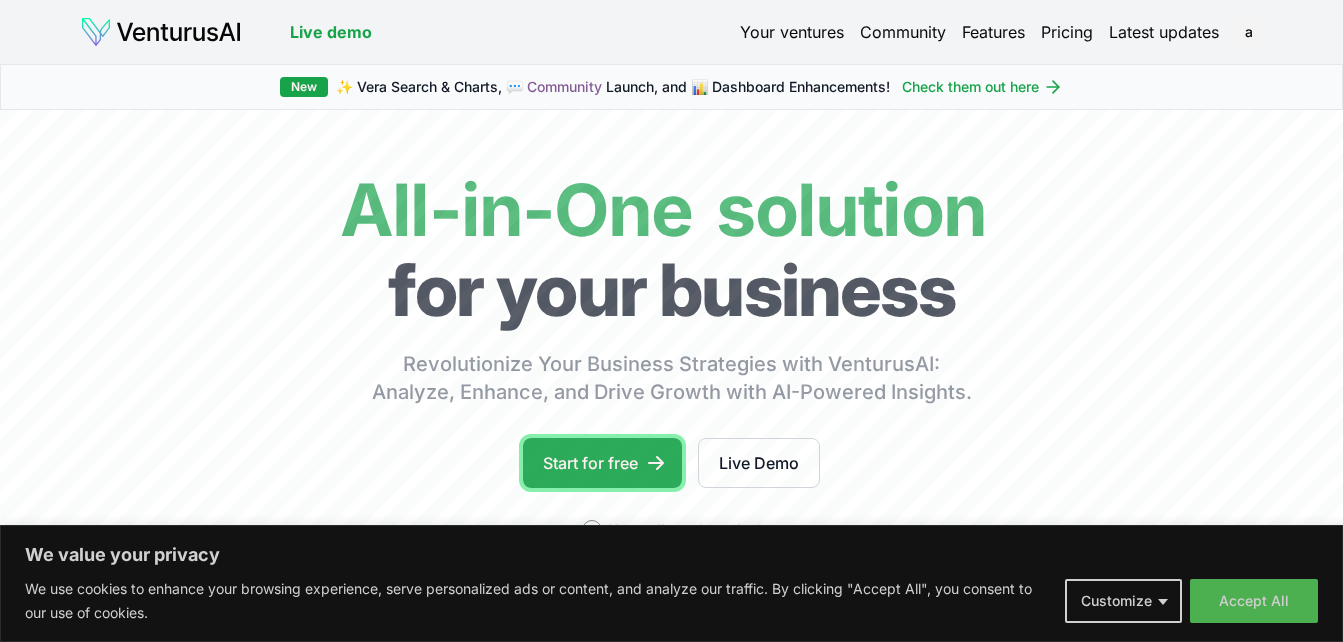 click on "Start for free" at bounding box center [602, 463] 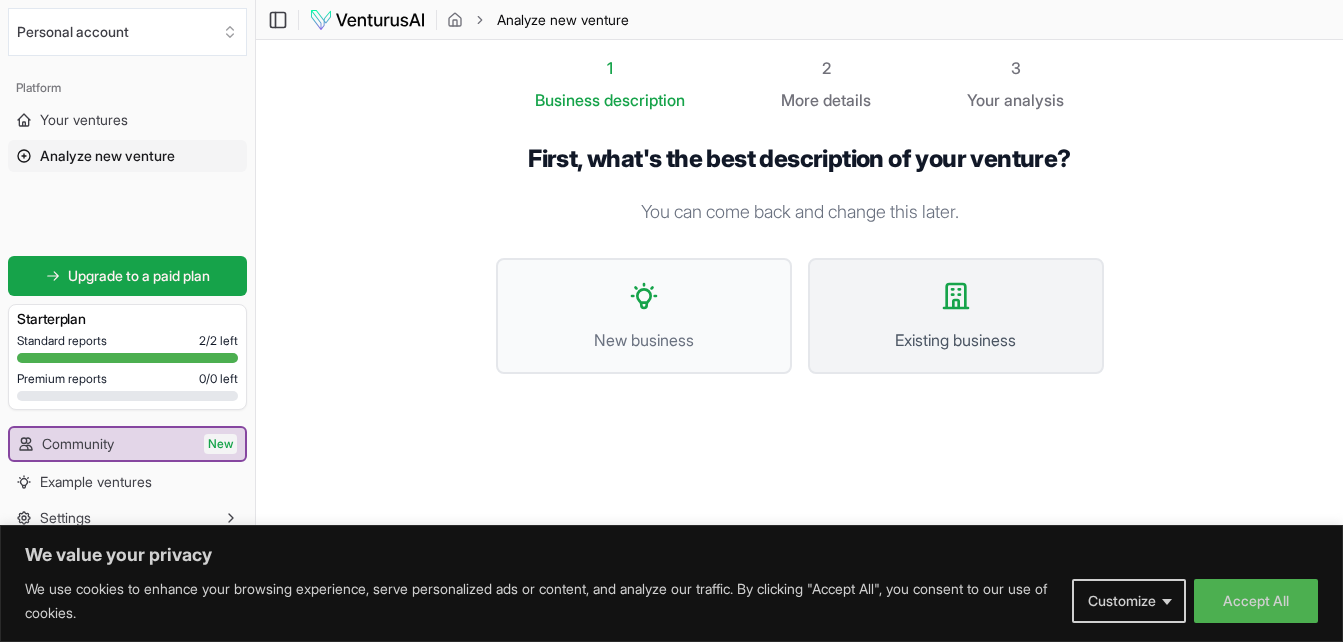 click on "Existing business" at bounding box center (956, 316) 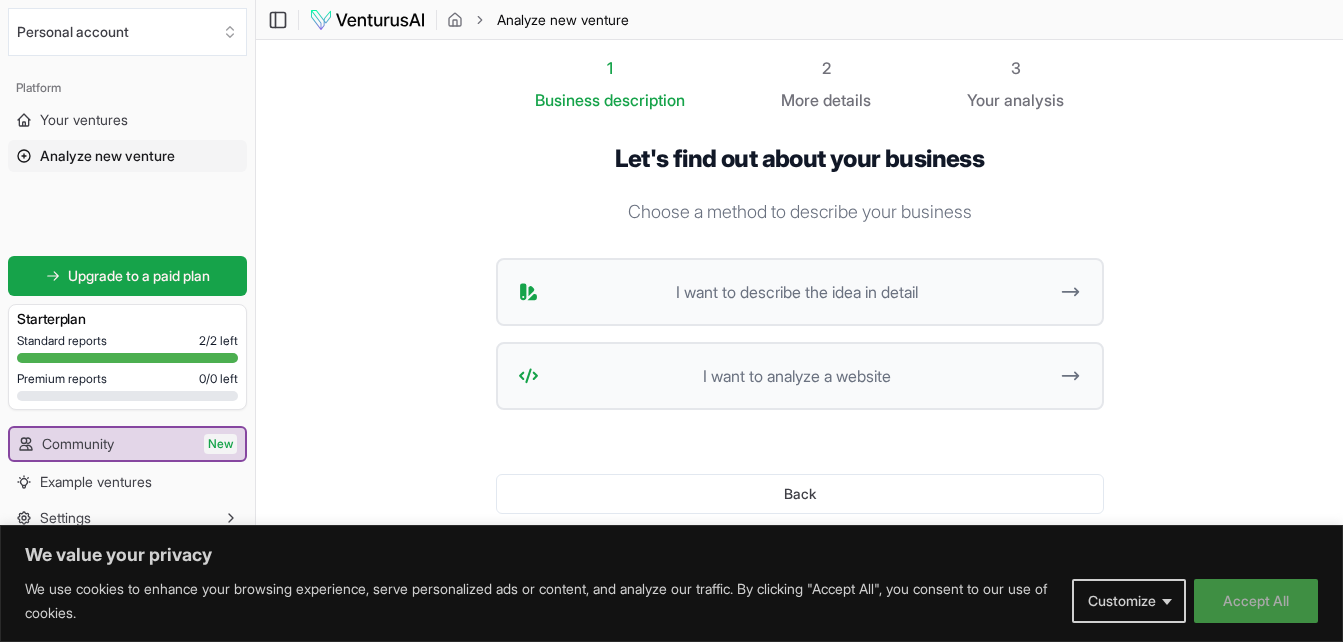 click on "Accept All" at bounding box center [1256, 601] 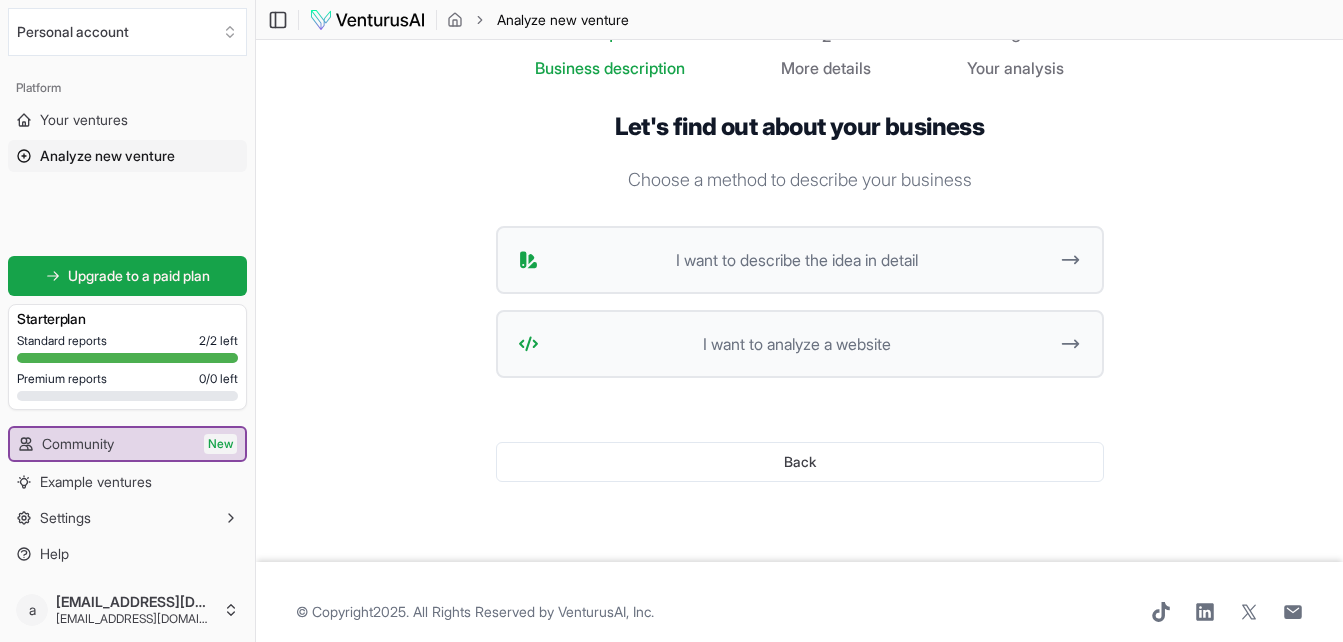 scroll, scrollTop: 52, scrollLeft: 0, axis: vertical 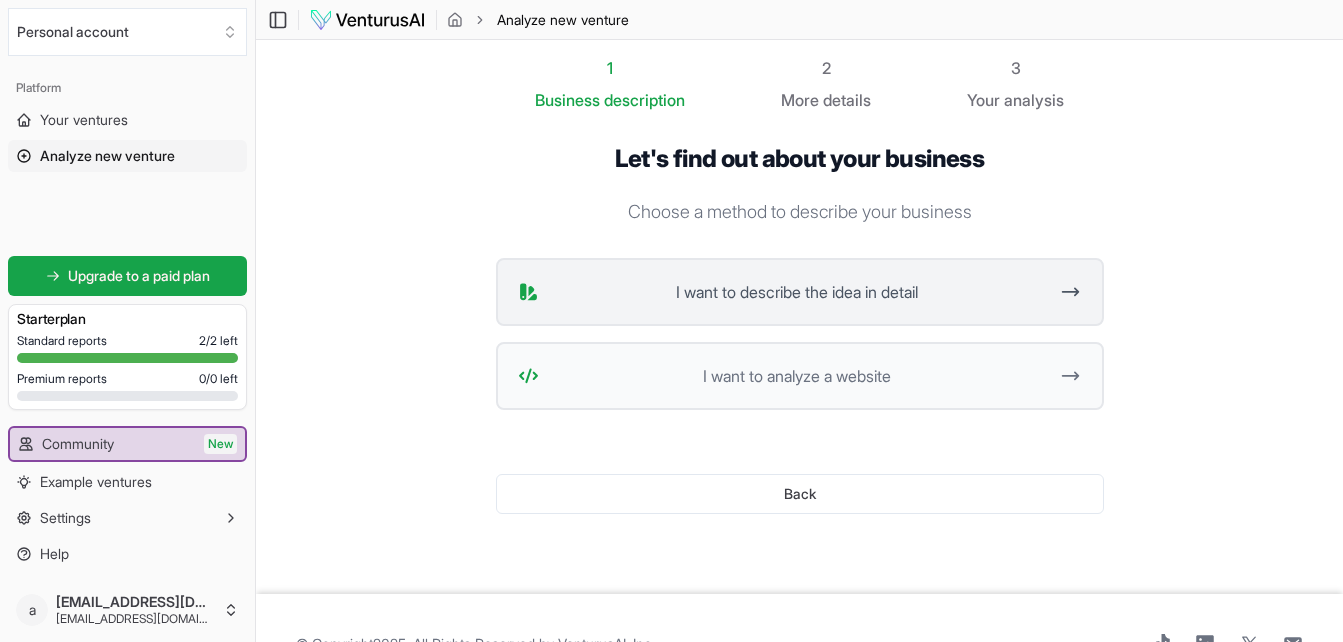 click 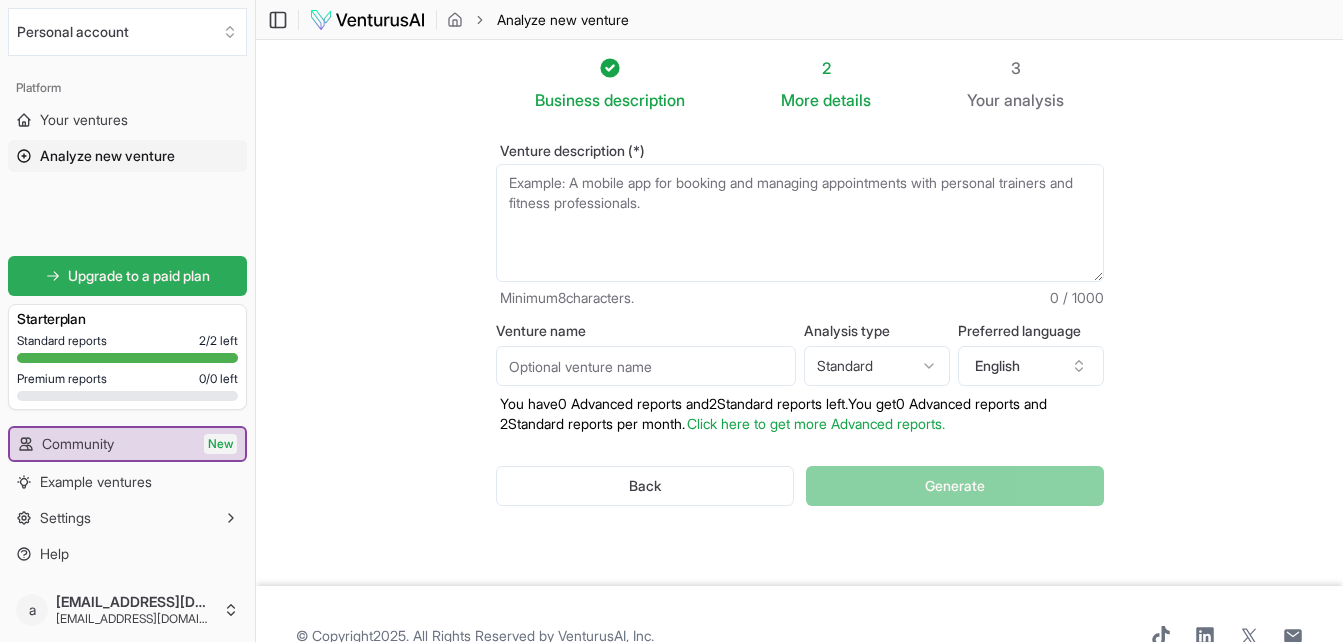 click on "Upgrade to a paid plan" at bounding box center [139, 276] 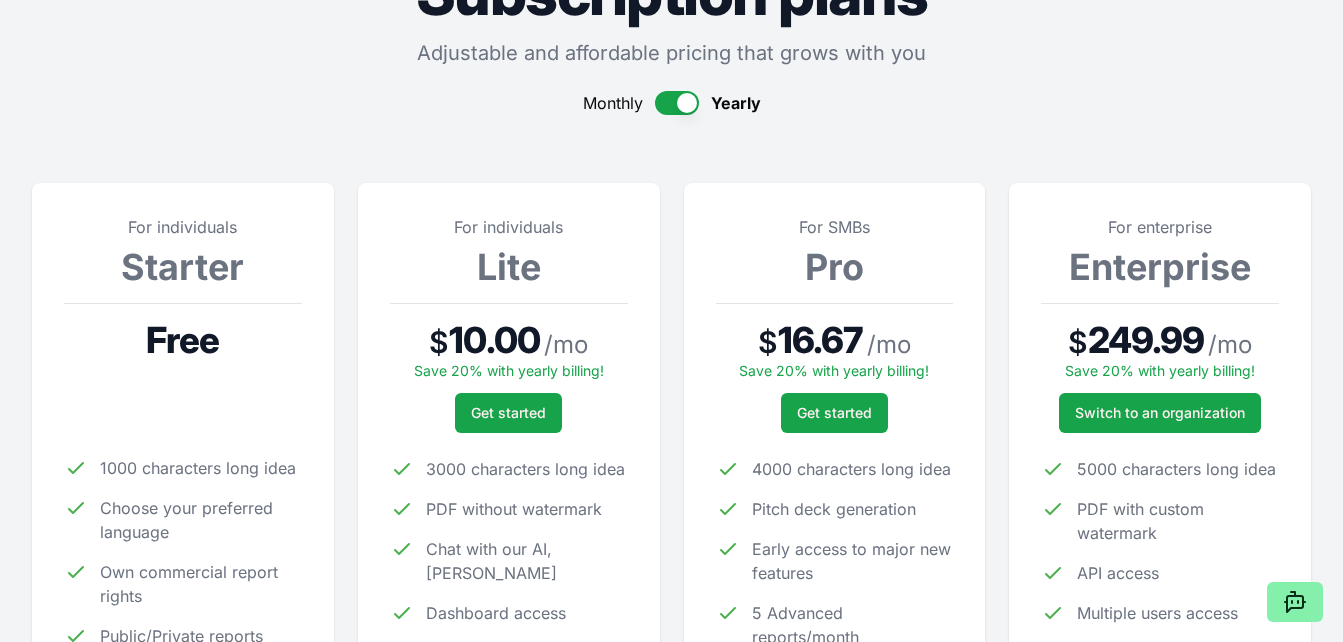 scroll, scrollTop: 280, scrollLeft: 0, axis: vertical 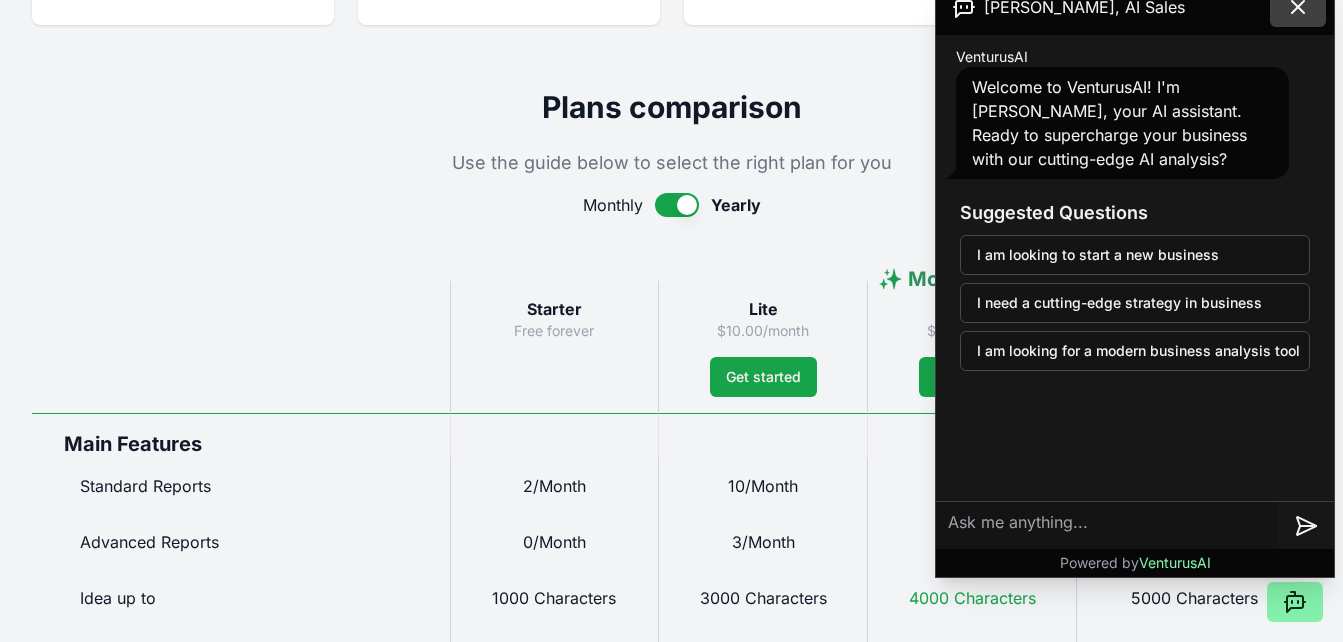 click 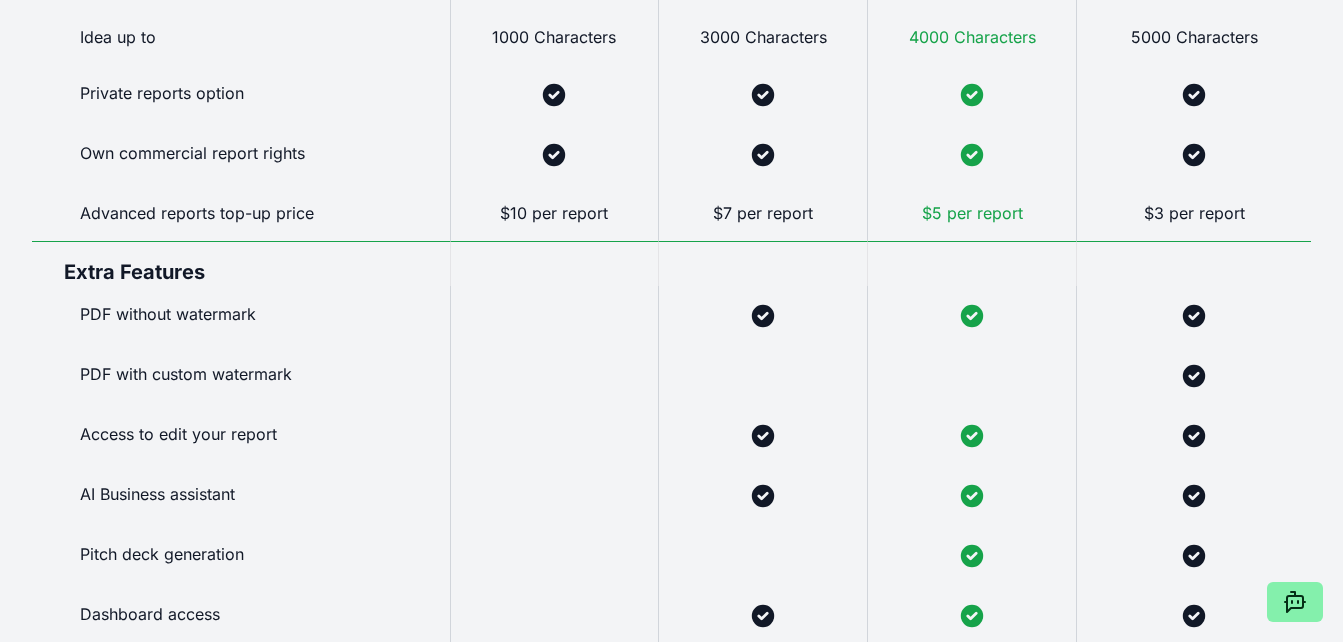 scroll, scrollTop: 2469, scrollLeft: 0, axis: vertical 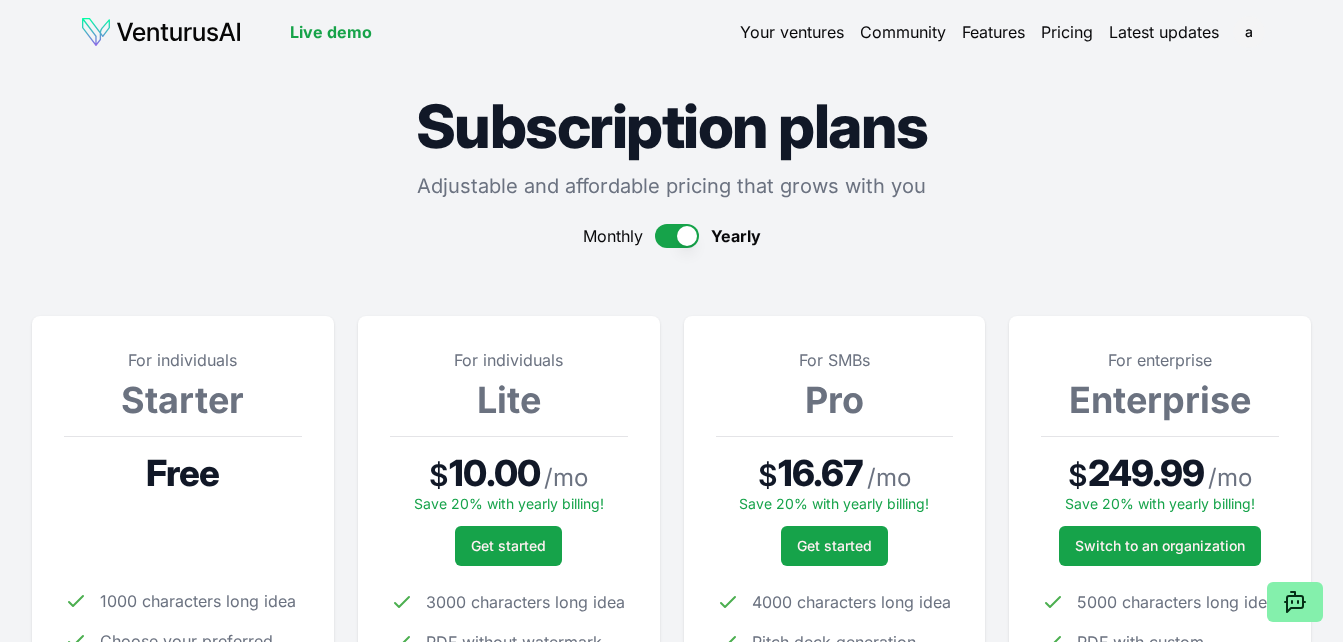 click on "Your ventures" at bounding box center [792, 32] 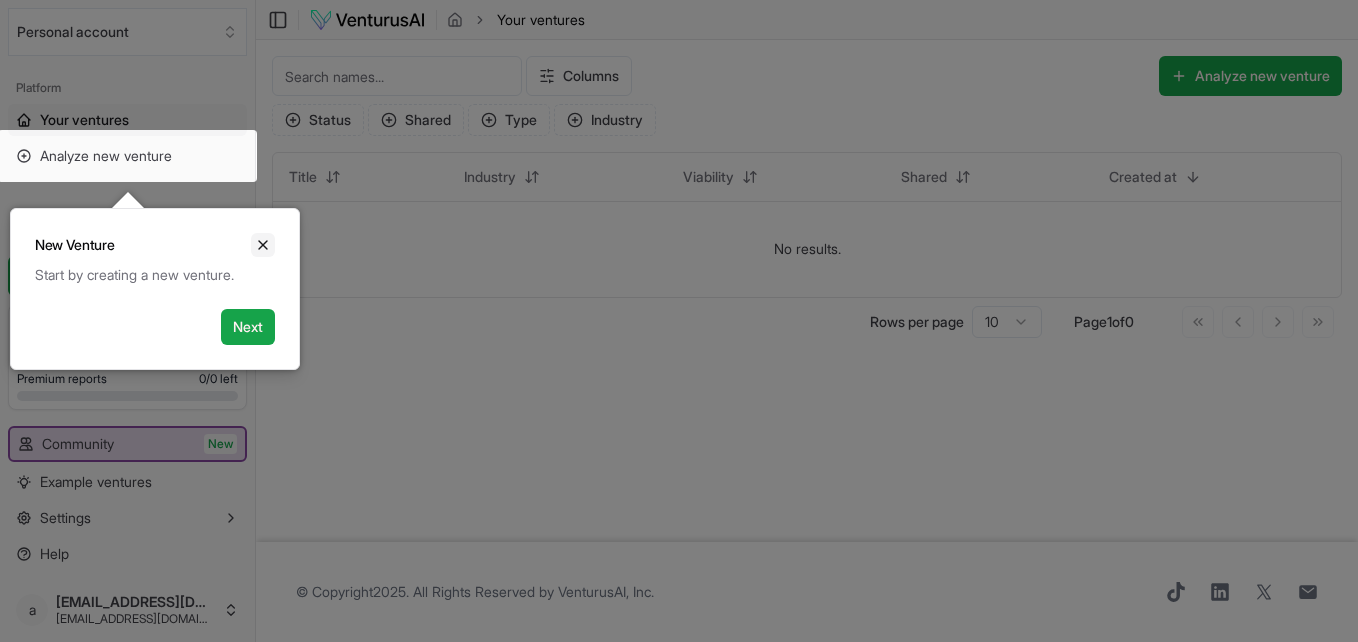 click 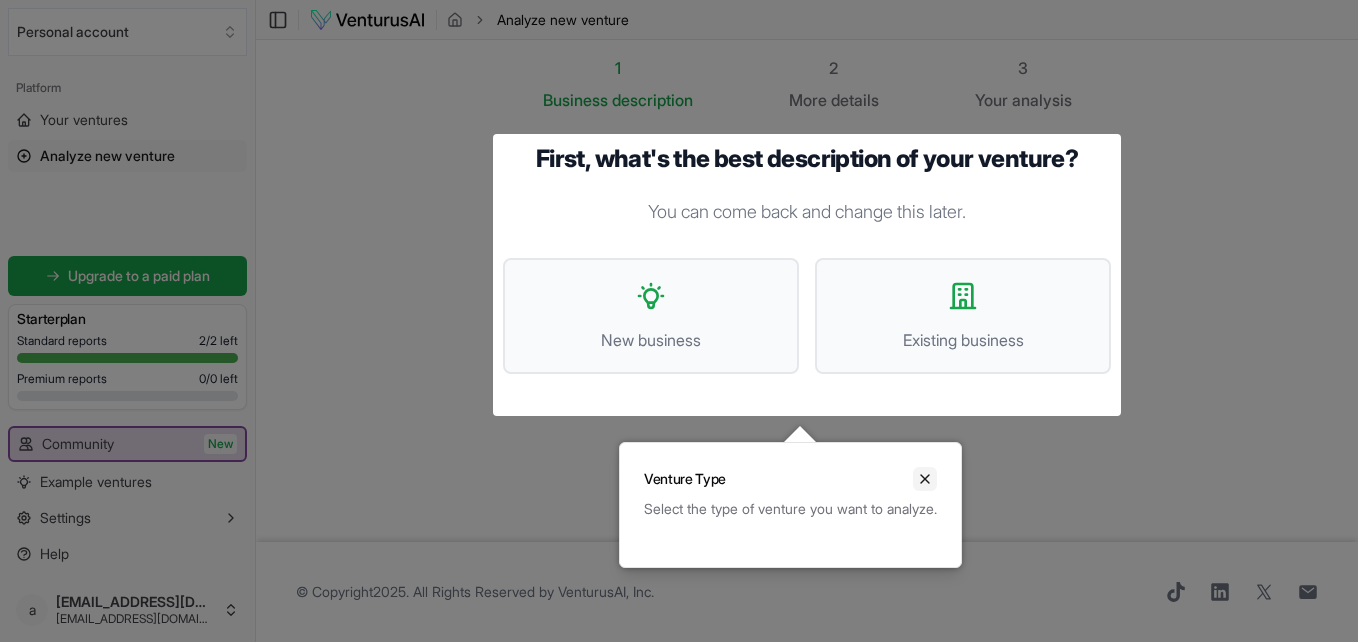 click 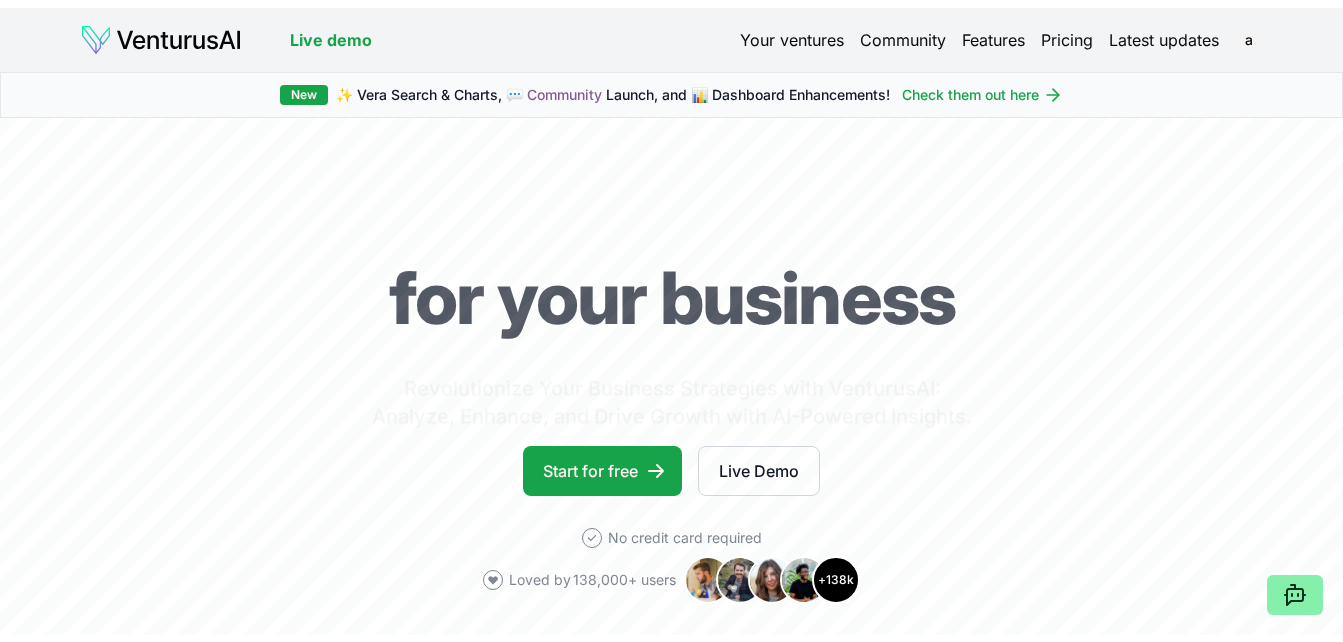 scroll, scrollTop: 0, scrollLeft: 0, axis: both 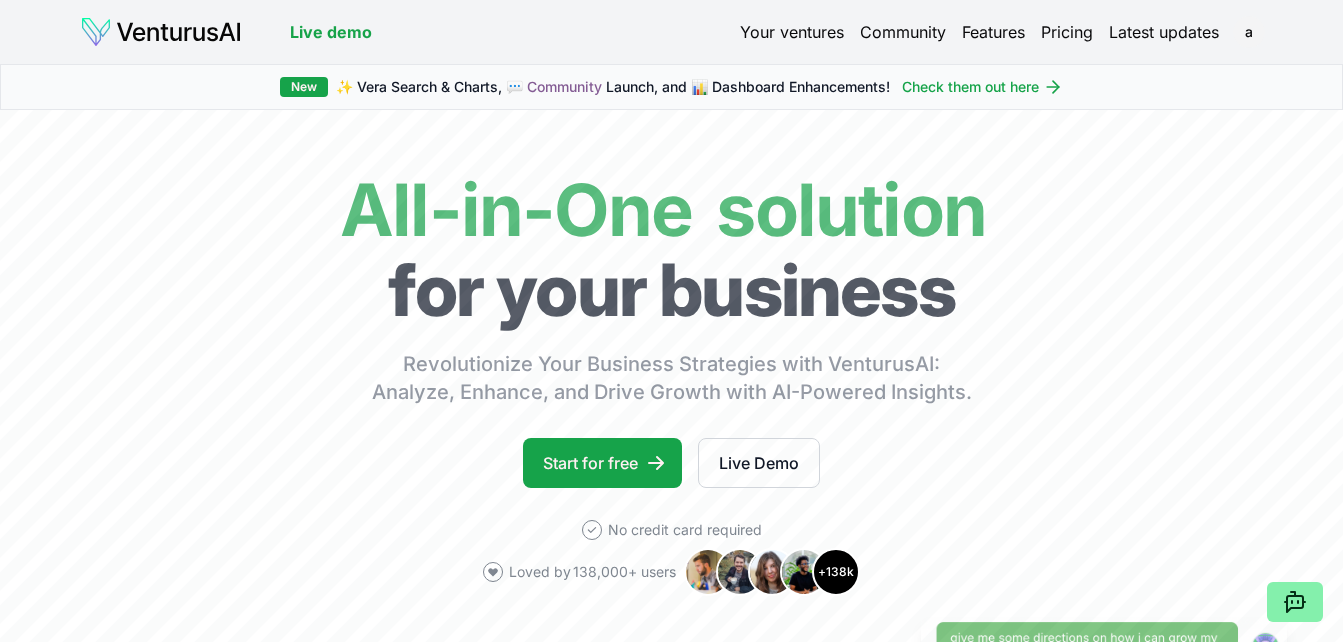 click on "Live demo" at bounding box center (331, 32) 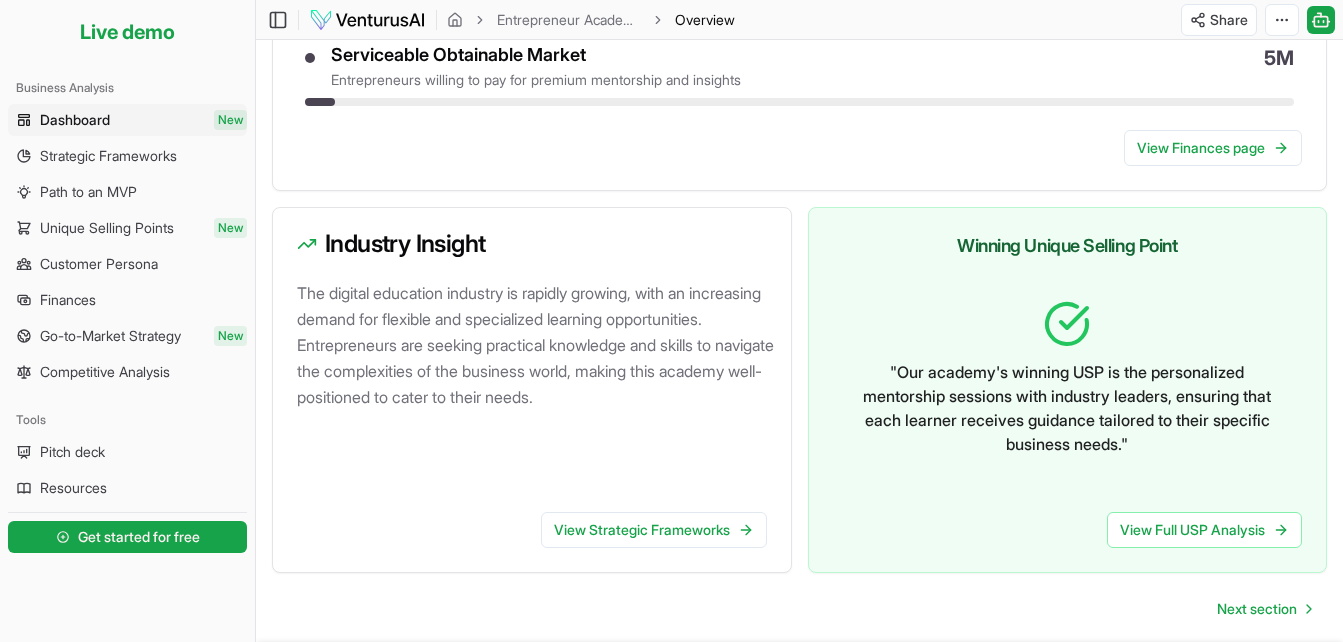 scroll, scrollTop: 1222, scrollLeft: 0, axis: vertical 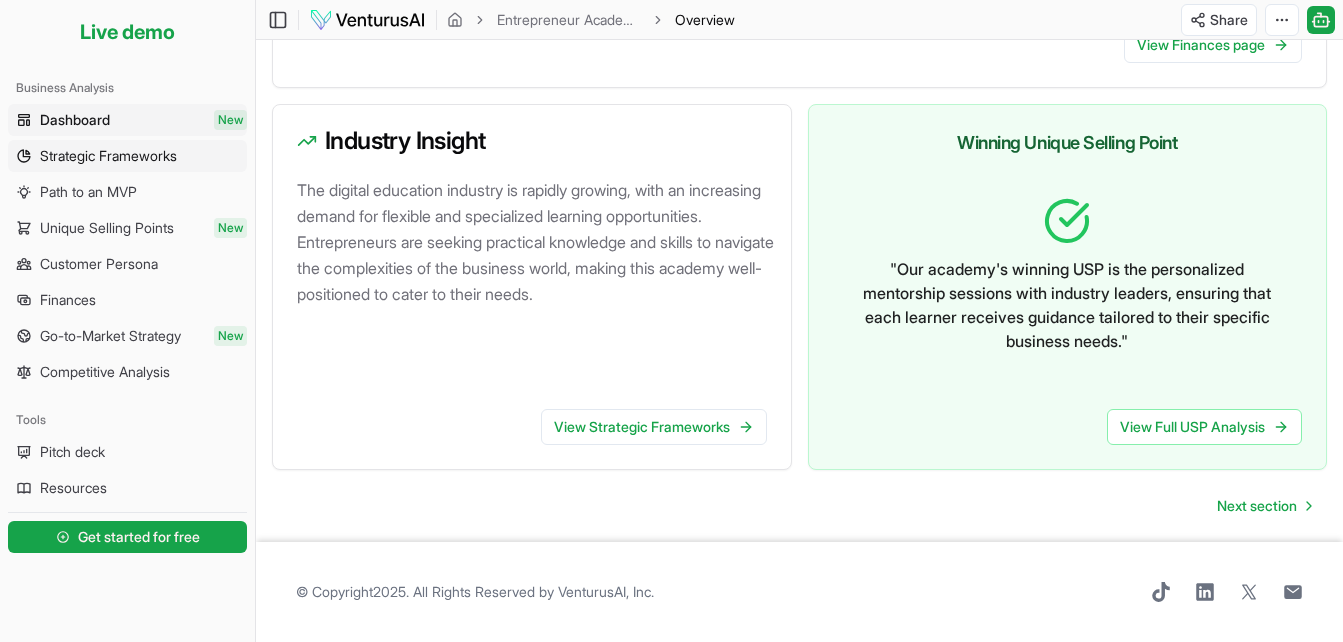 click on "Strategic Frameworks" at bounding box center [127, 156] 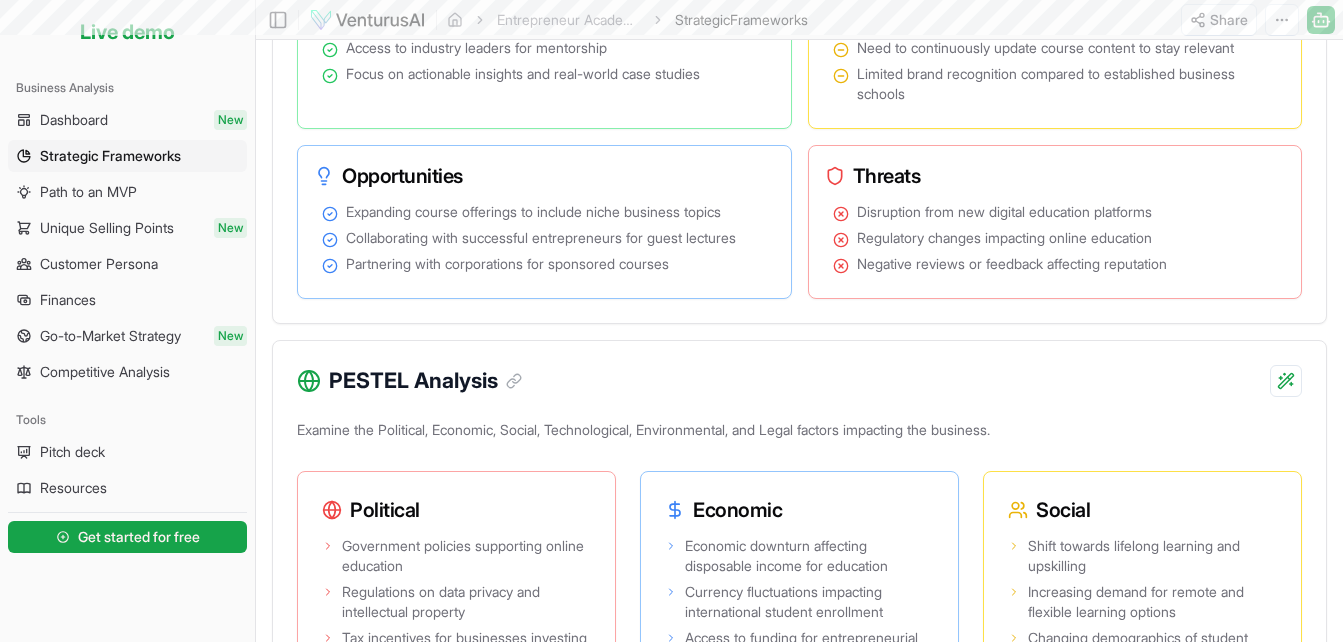scroll, scrollTop: 0, scrollLeft: 0, axis: both 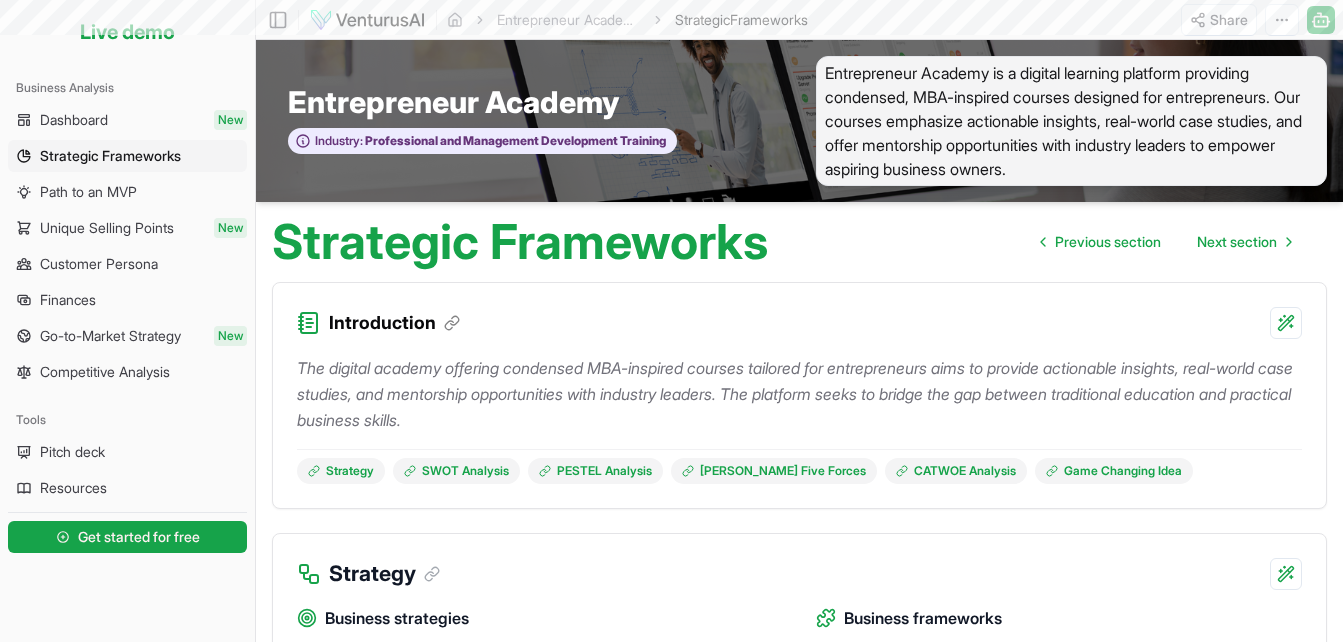 click on "Strategic Frameworks" at bounding box center (127, 156) 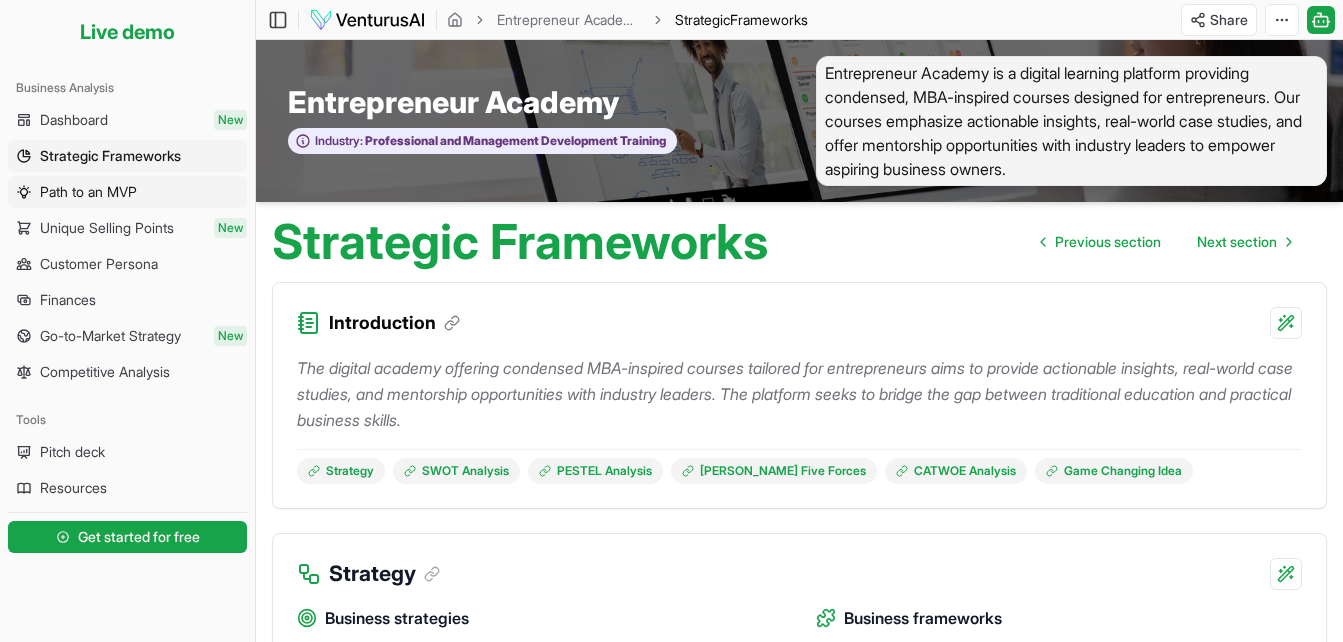 click on "Path to an MVP" at bounding box center (127, 192) 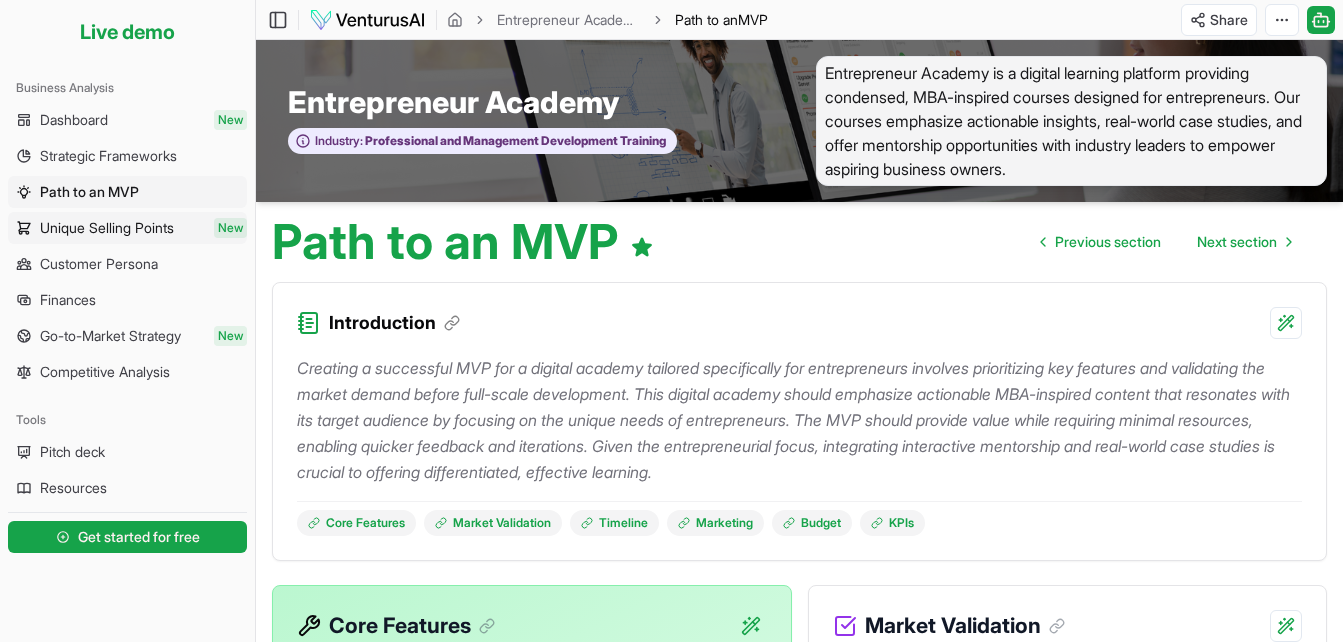 click on "Unique Selling Points" at bounding box center (107, 228) 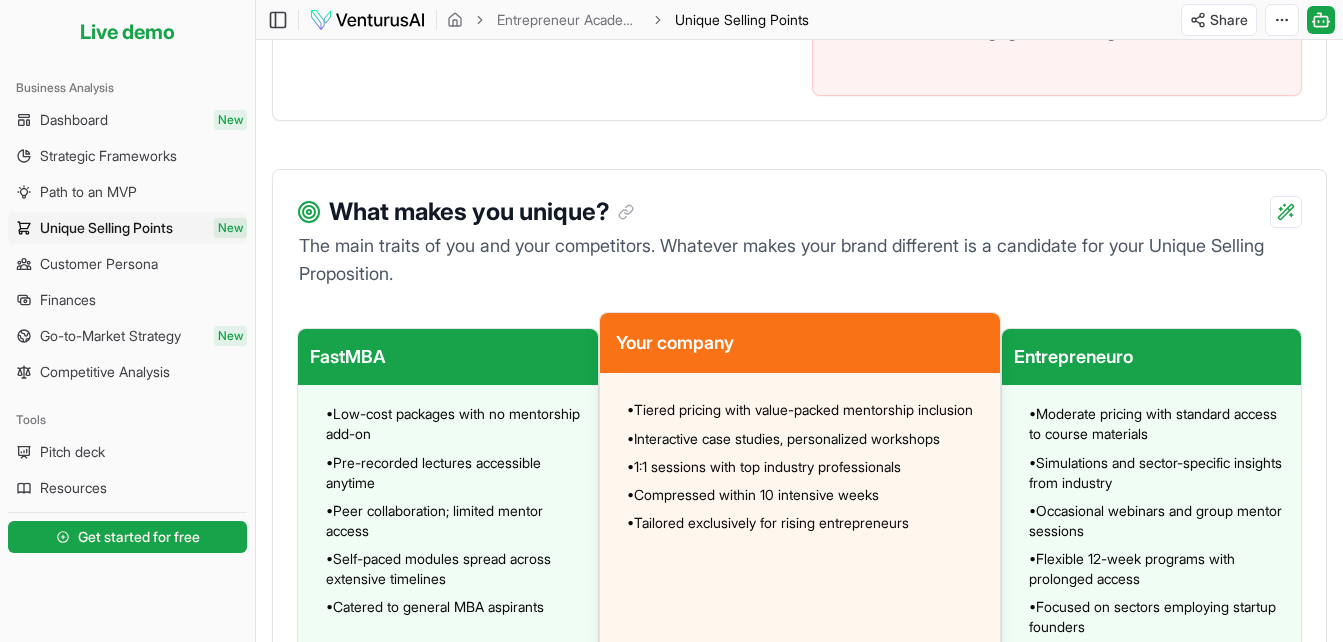 scroll, scrollTop: 1479, scrollLeft: 0, axis: vertical 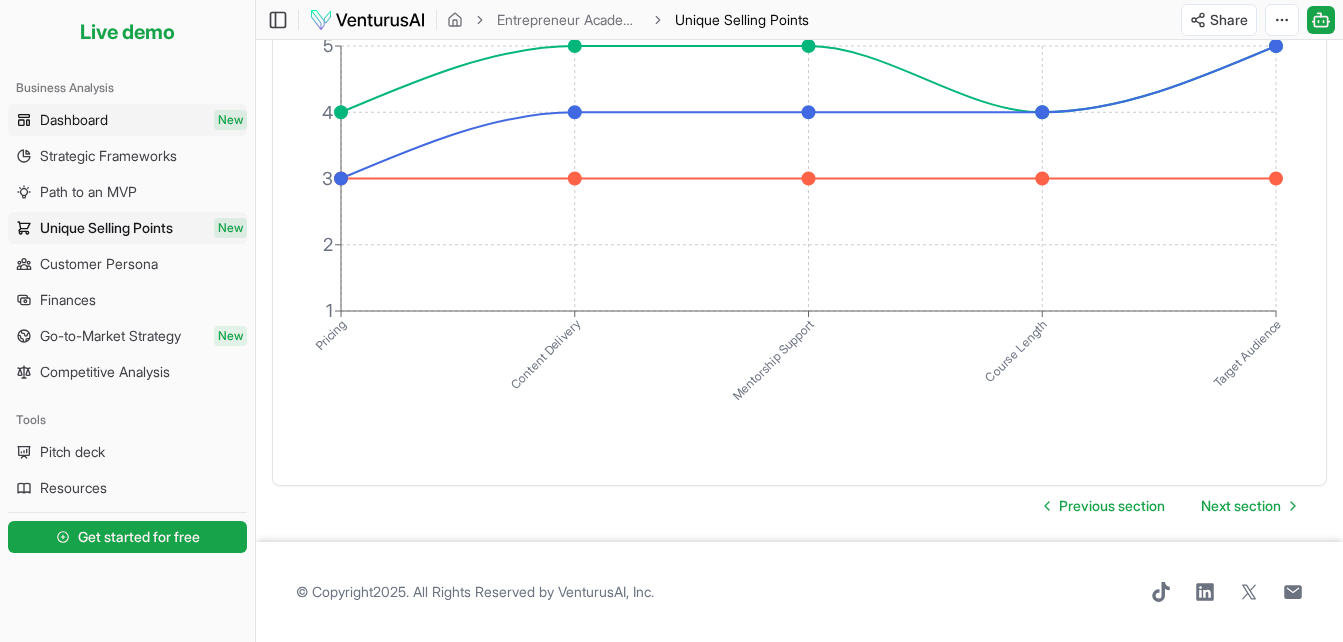 click on "Dashboard New" at bounding box center (127, 120) 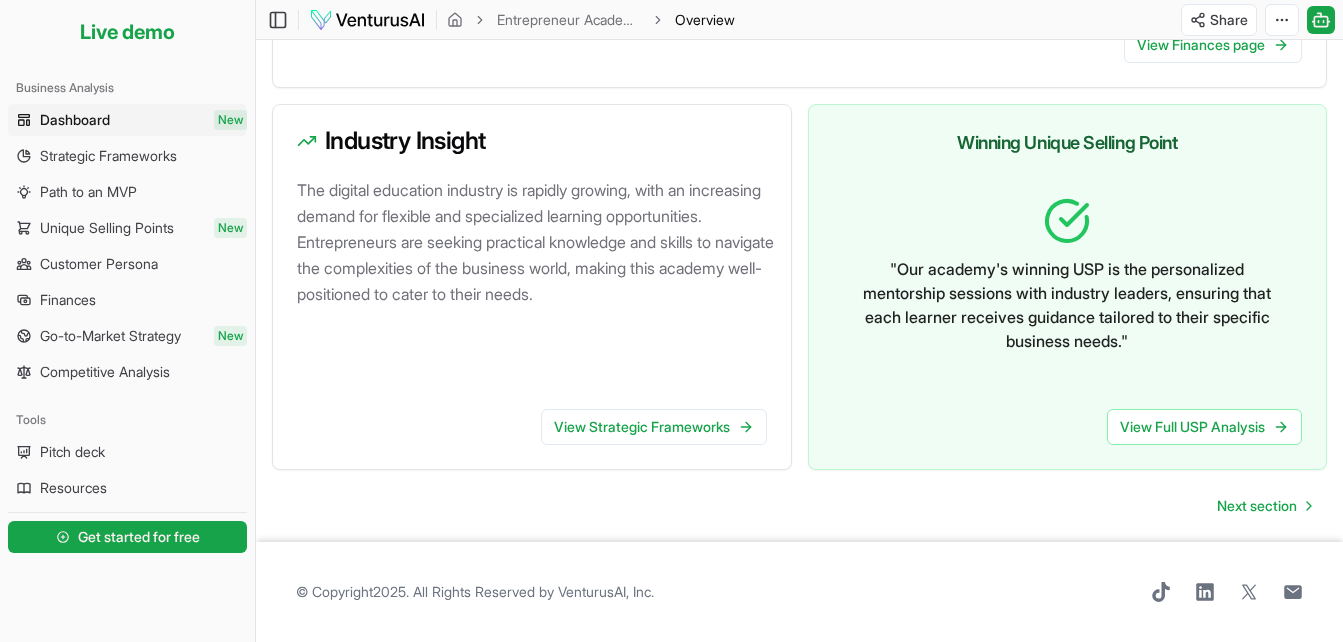 scroll, scrollTop: 0, scrollLeft: 0, axis: both 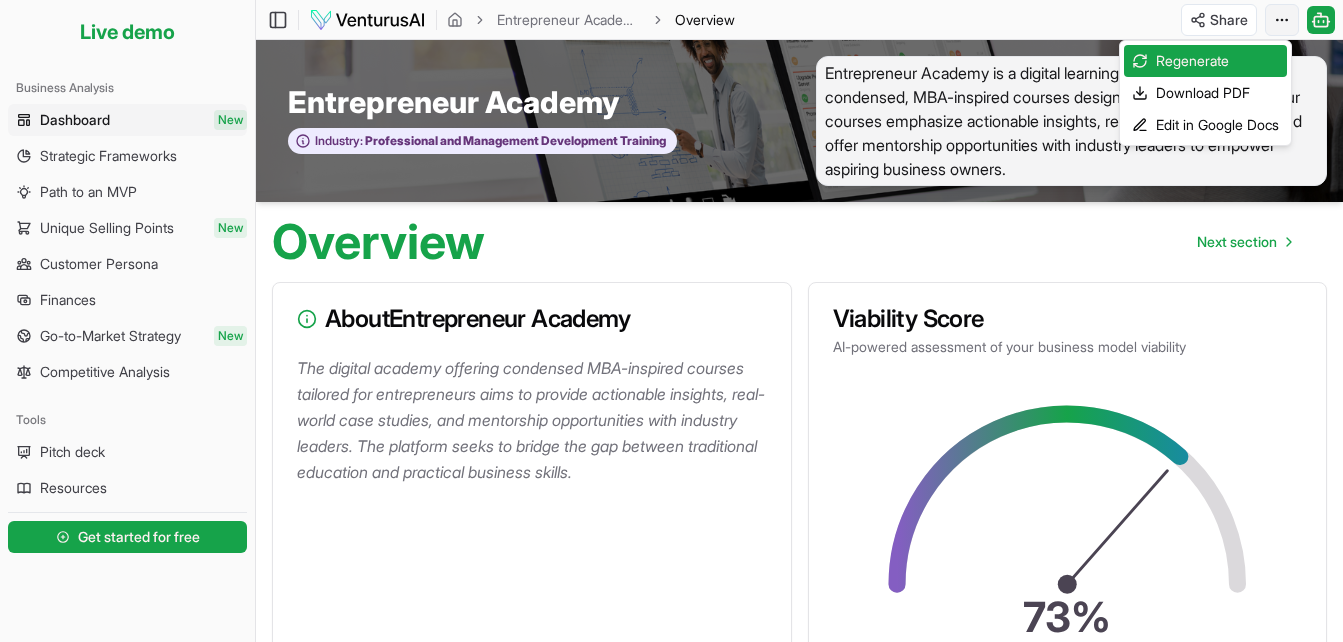 click on "We value your privacy We use cookies to enhance your browsing experience, serve personalized ads or content, and analyze our traffic. By clicking "Accept All", you consent to our use of cookies. Customize    Accept All Customize Consent Preferences   We use cookies to help you navigate efficiently and perform certain functions. You will find detailed information about all cookies under each consent category below. The cookies that are categorized as "Necessary" are stored on your browser as they are essential for enabling the basic functionalities of the site. ...  Show more Necessary Always Active Necessary cookies are required to enable the basic features of this site, such as providing secure log-in or adjusting your consent preferences. These cookies do not store any personally identifiable data. Cookie cookieyes-consent Duration 1 year Description Cookie __cf_bm Duration 1 hour Description This cookie, set by Cloudflare, is used to support Cloudflare Bot Management.  Cookie _cfuvid Duration session lidc" at bounding box center [671, 321] 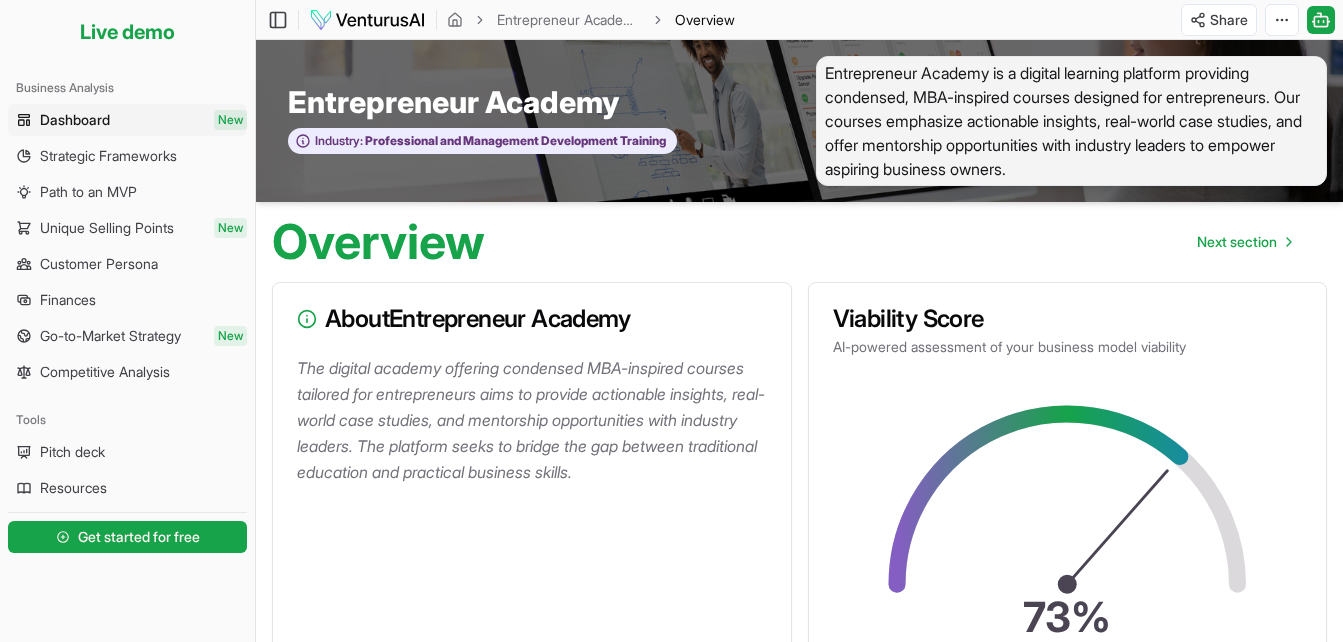 drag, startPoint x: 1277, startPoint y: 21, endPoint x: 961, endPoint y: 20, distance: 316.0016 